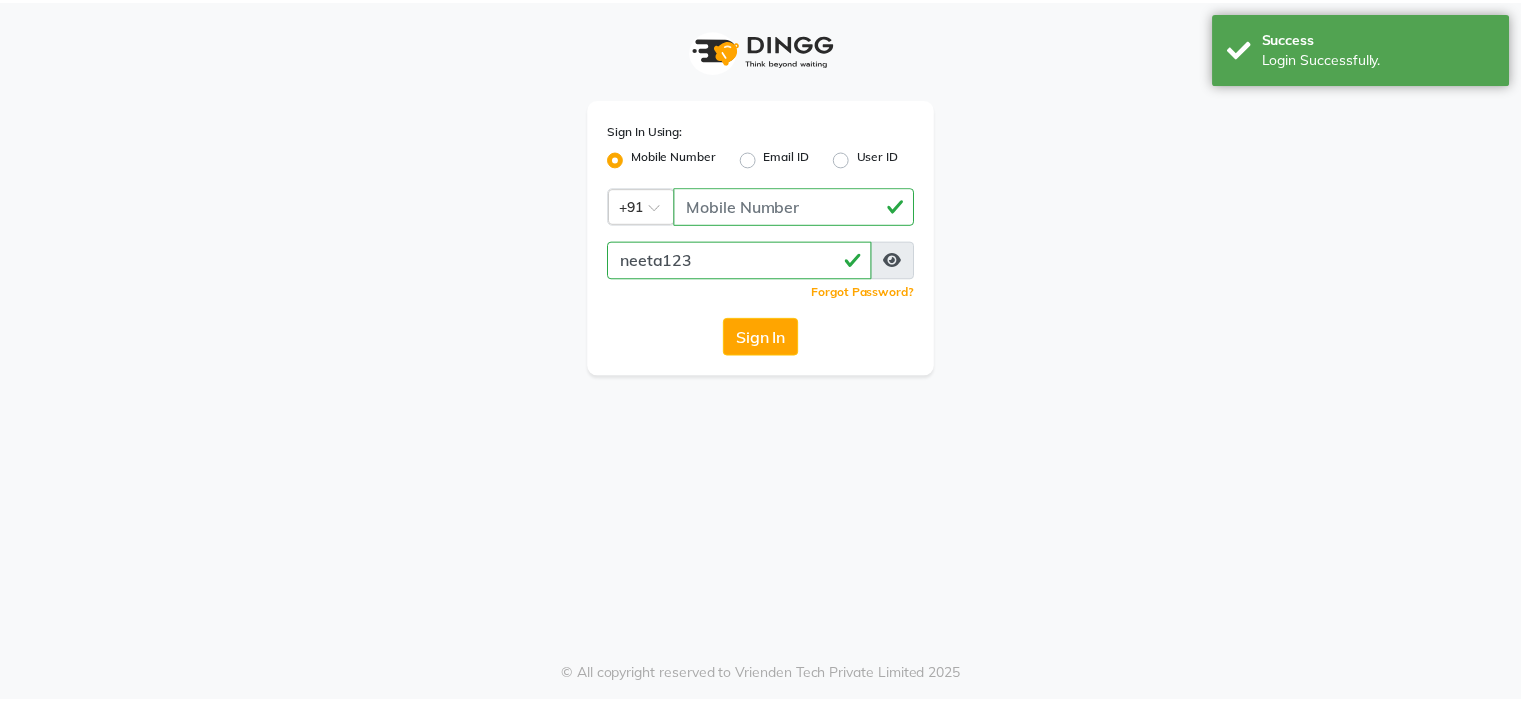 scroll, scrollTop: 0, scrollLeft: 0, axis: both 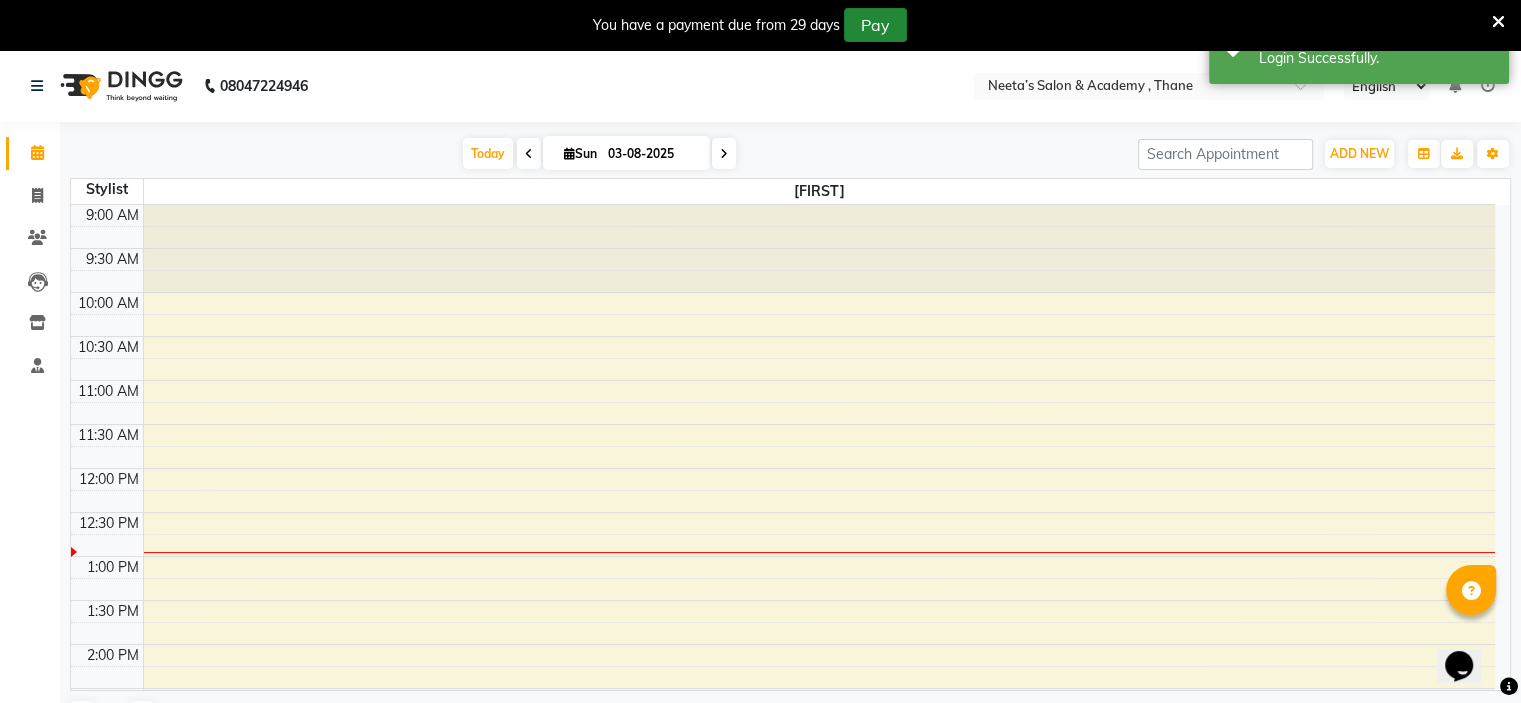 click on "Pay" at bounding box center [875, 25] 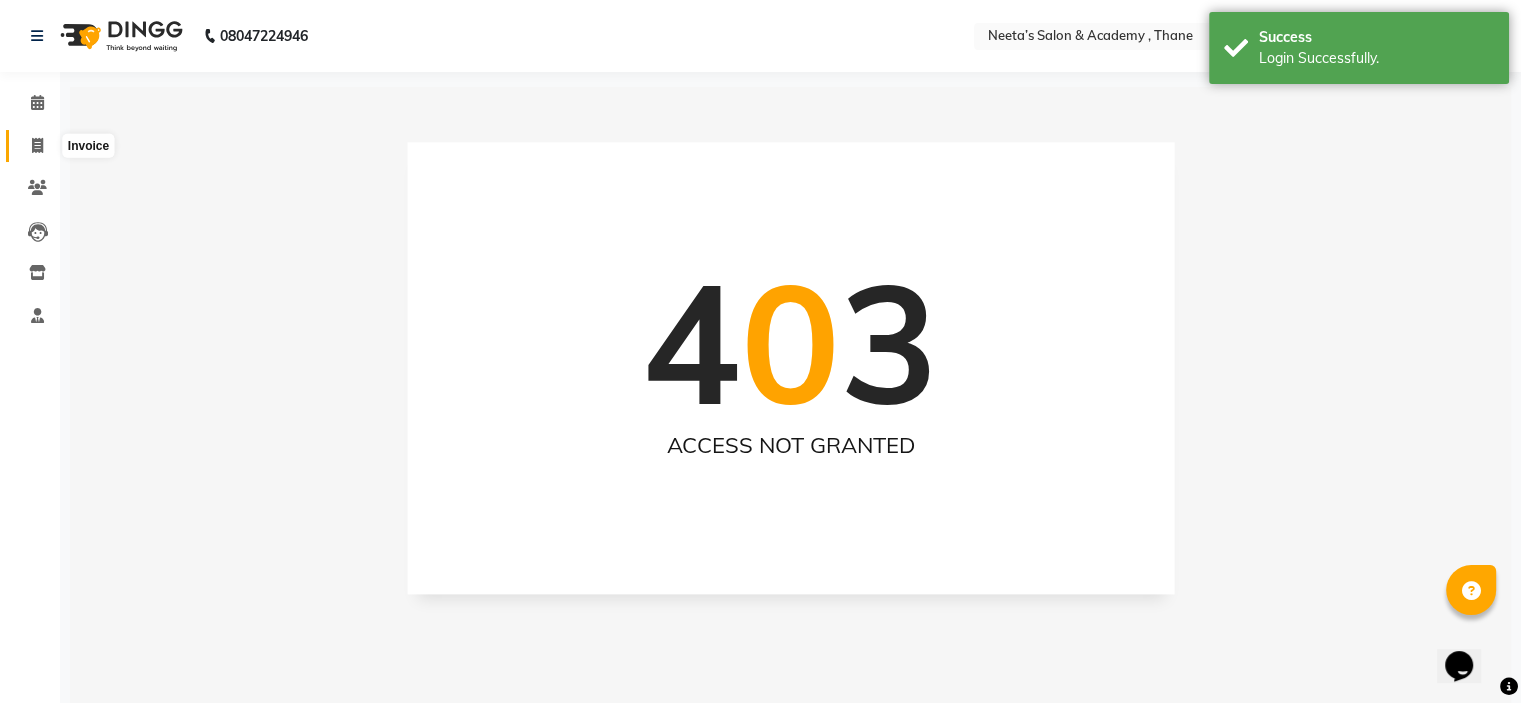 click 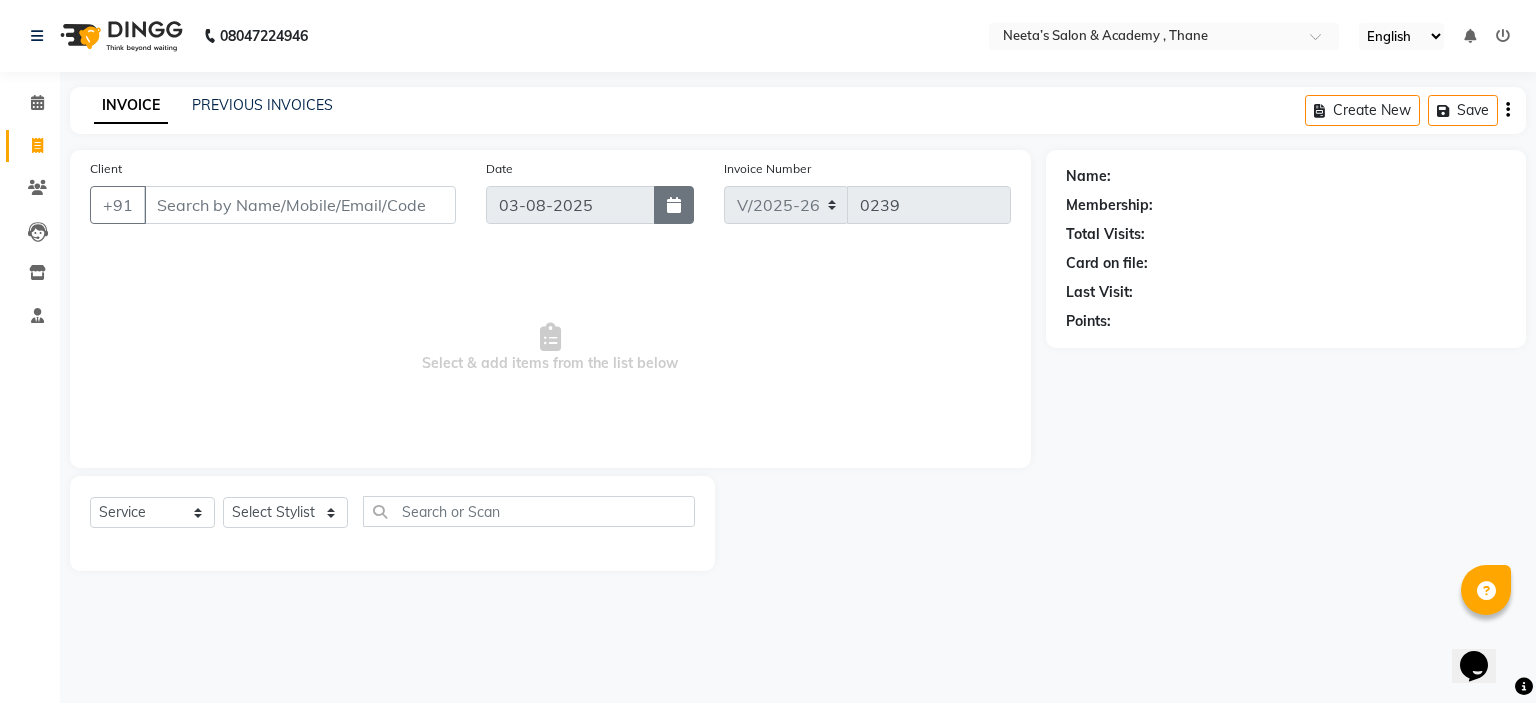 click 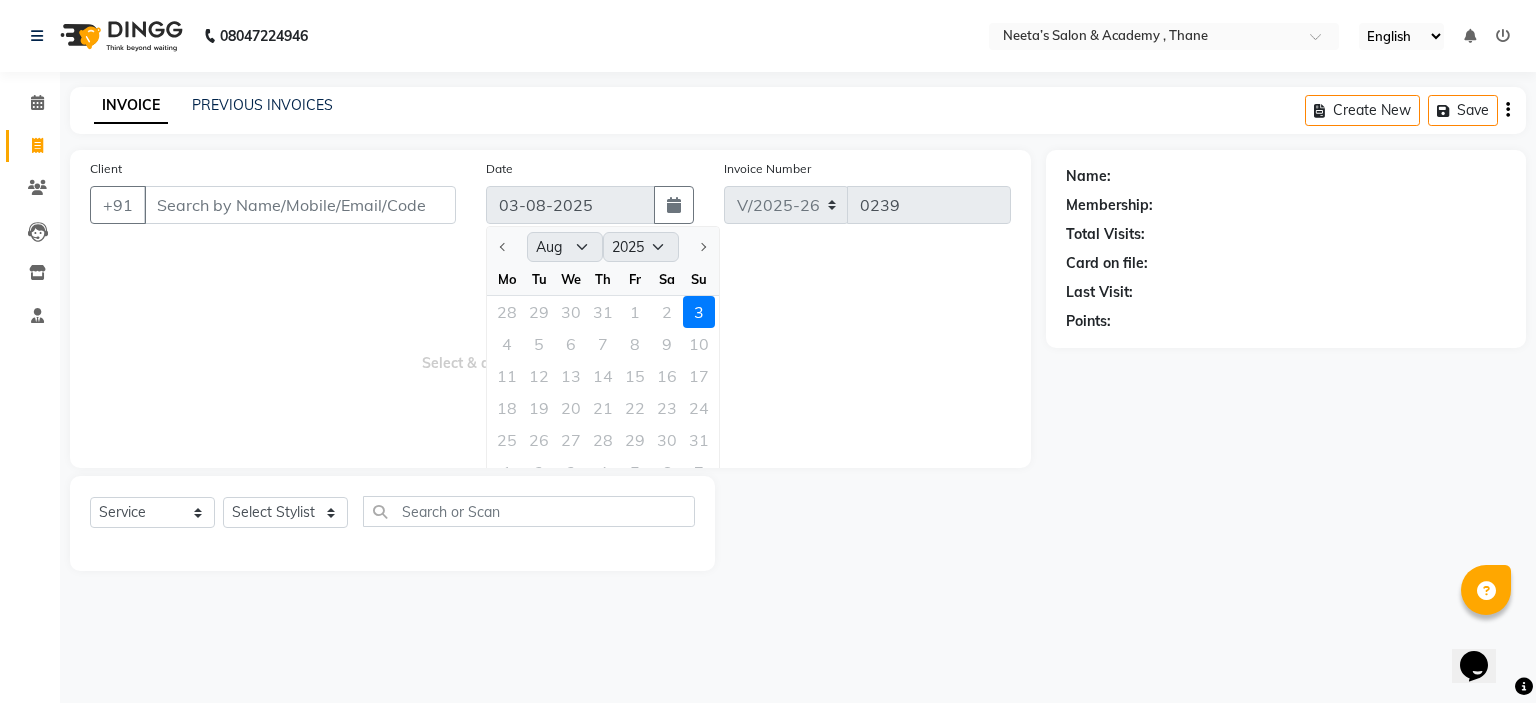 click on "28 29 30 31 1 2 3" 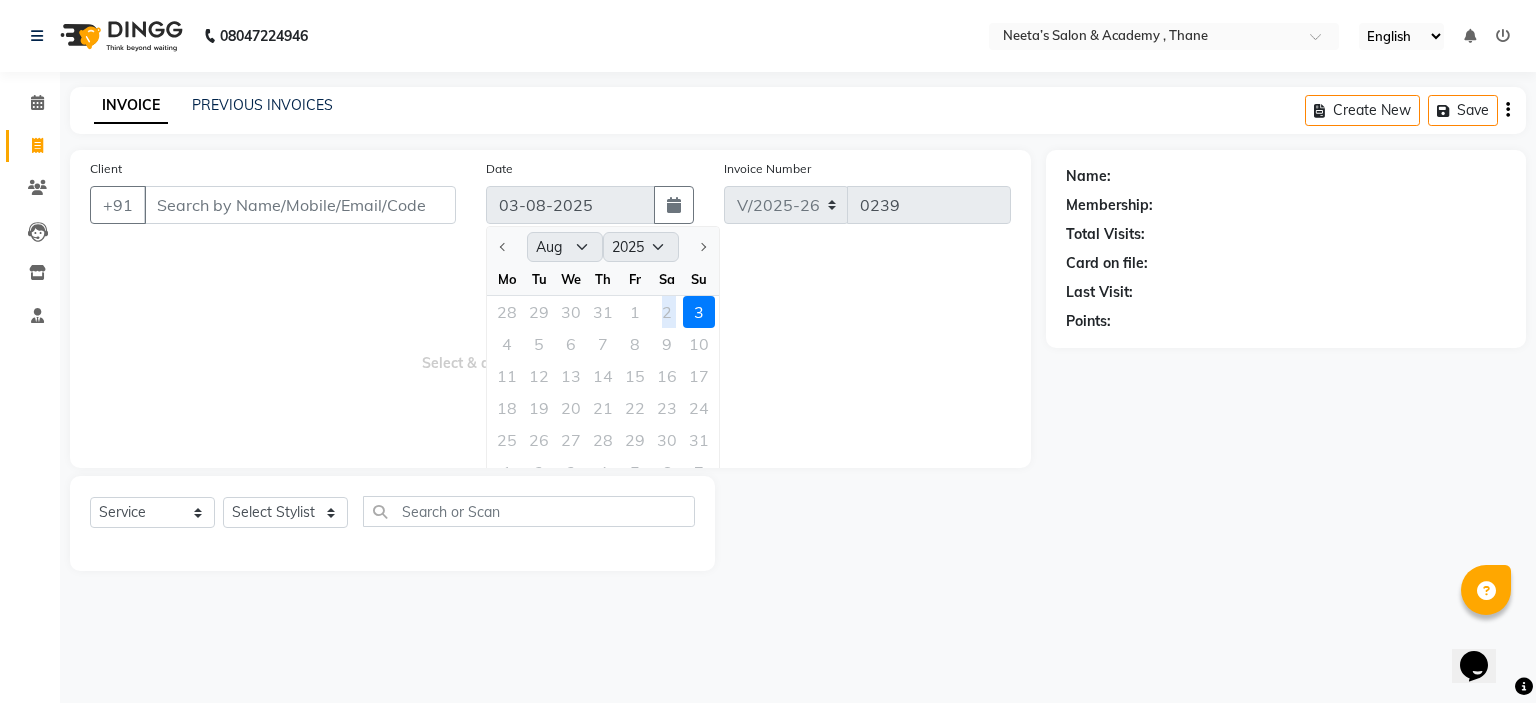 click on "28 29 30 31 1 2 3" 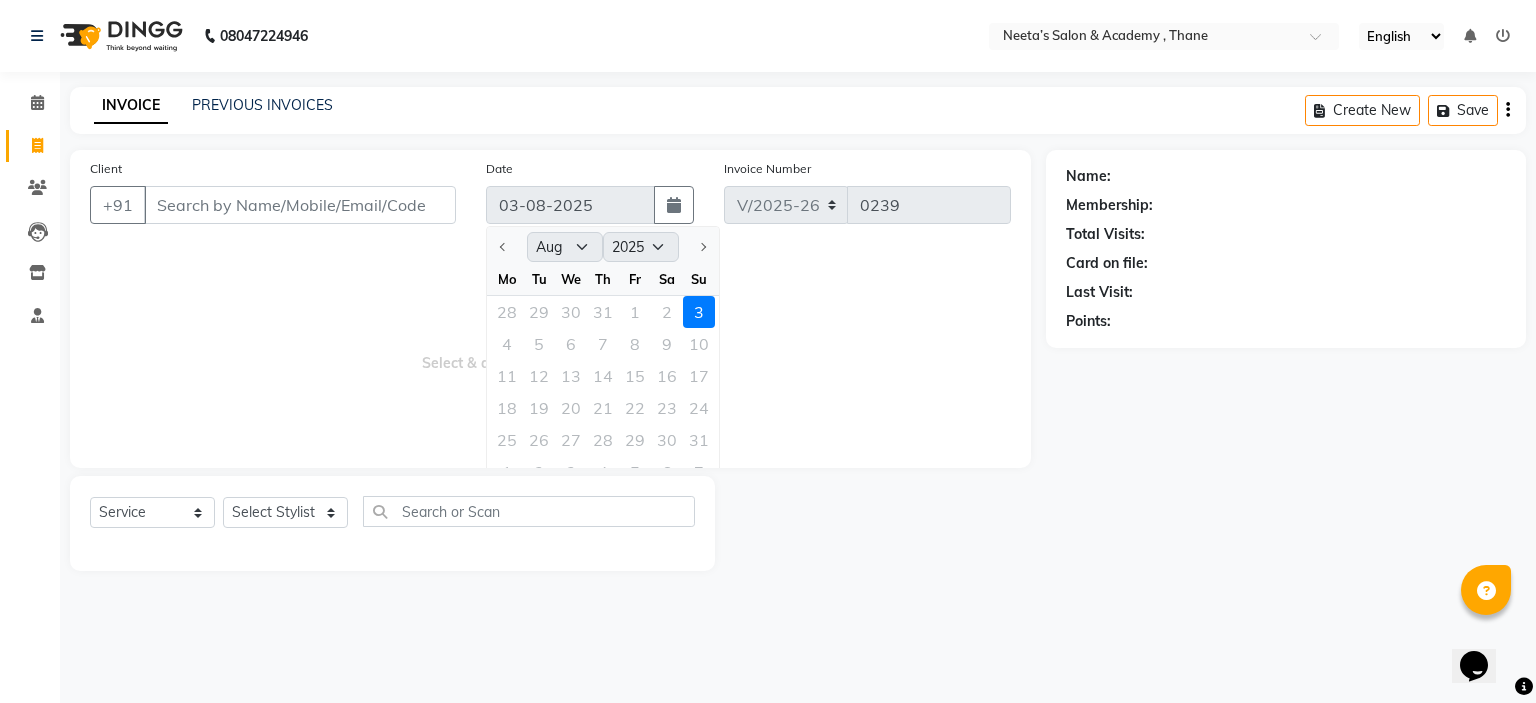 click on "Select & add items from the list below" at bounding box center [550, 348] 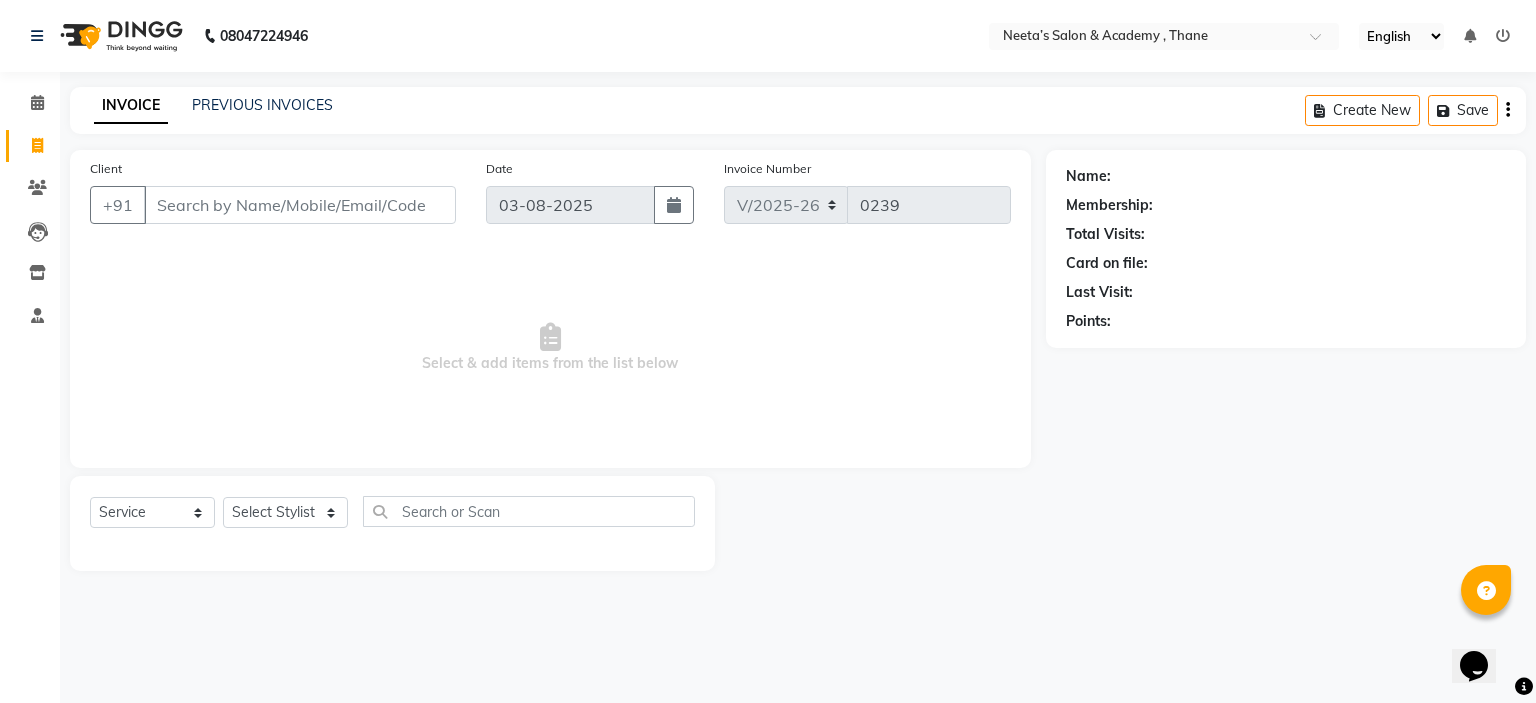 click on "Select & add items from the list below" at bounding box center [550, 348] 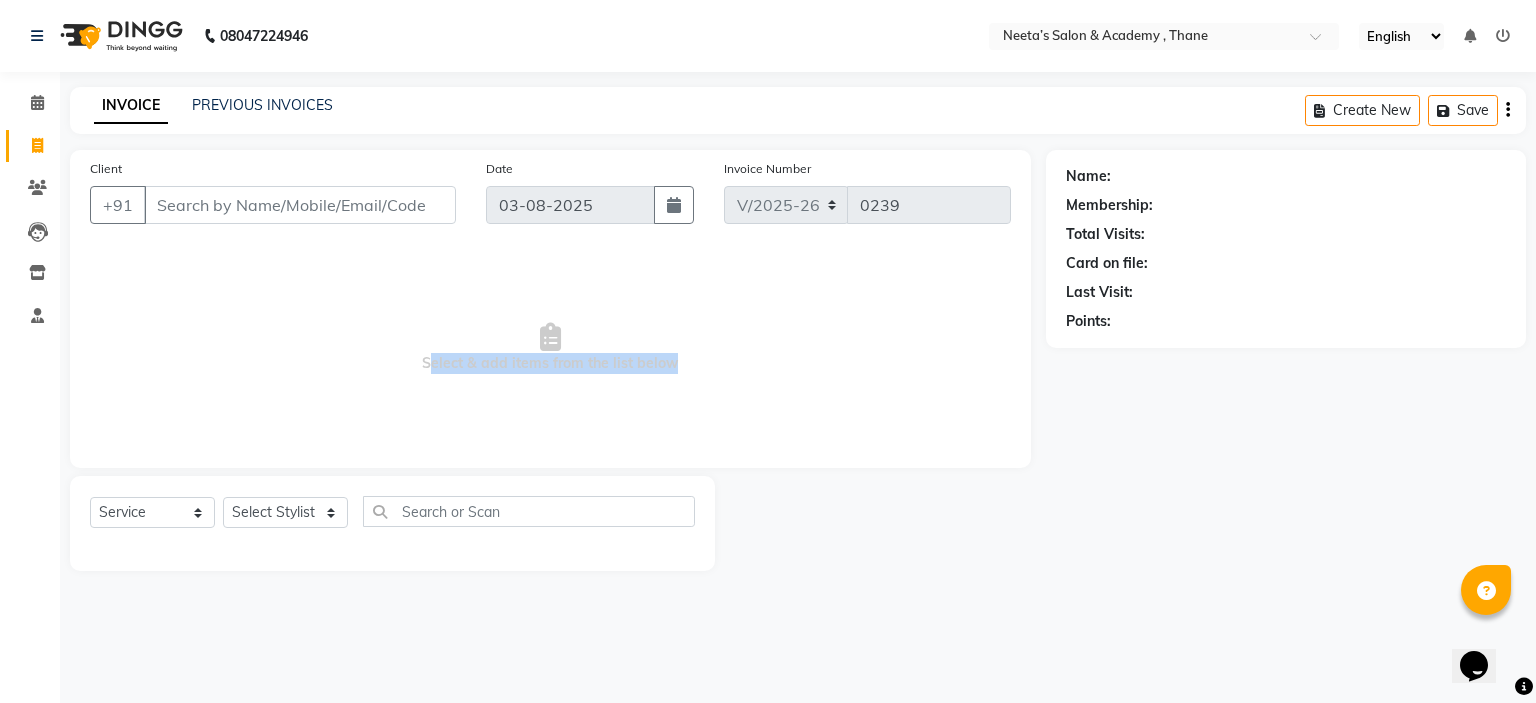 click on "Select & add items from the list below" at bounding box center [550, 348] 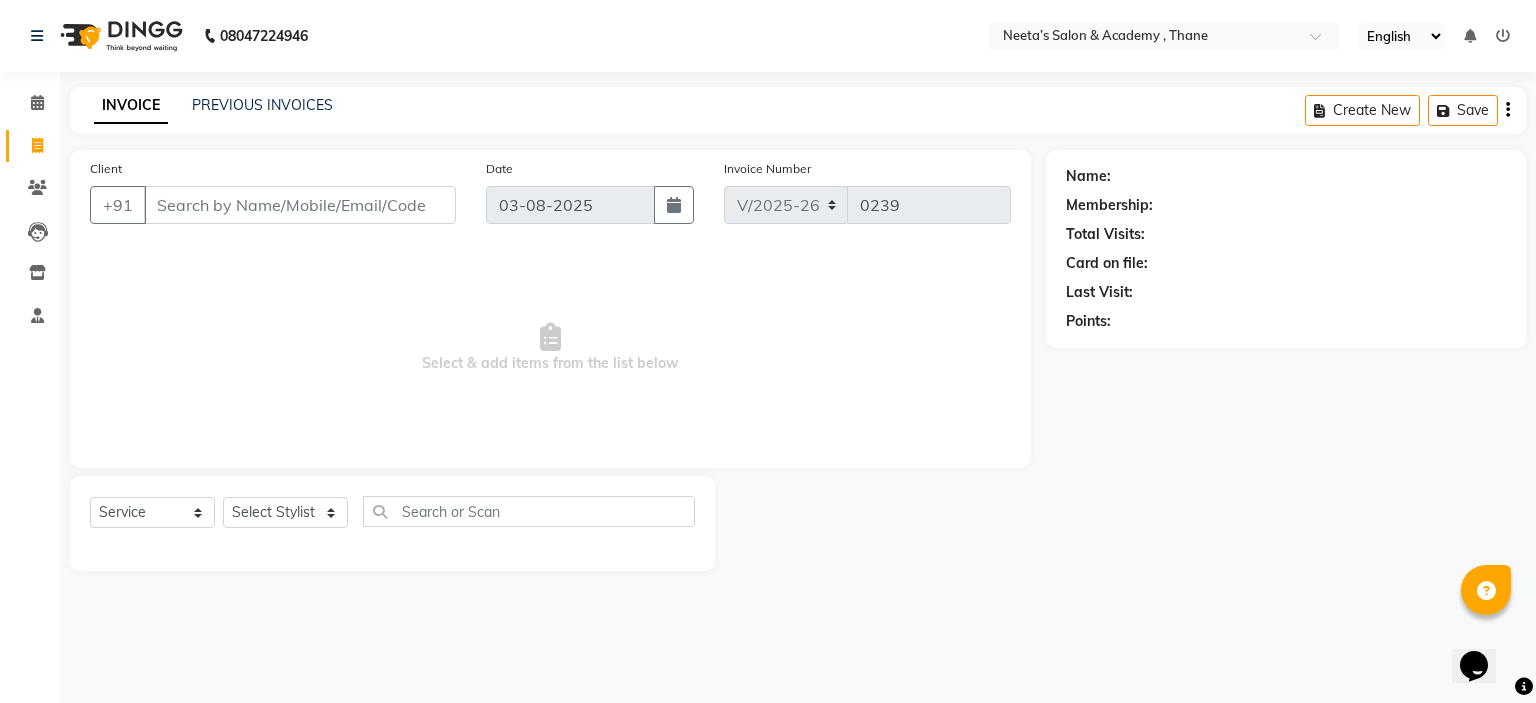click on "Client +91 Date [DATE] Invoice Number V/[YEAR] V/[YEAR]-[YEAR] 0239 Select & add items from the list below" 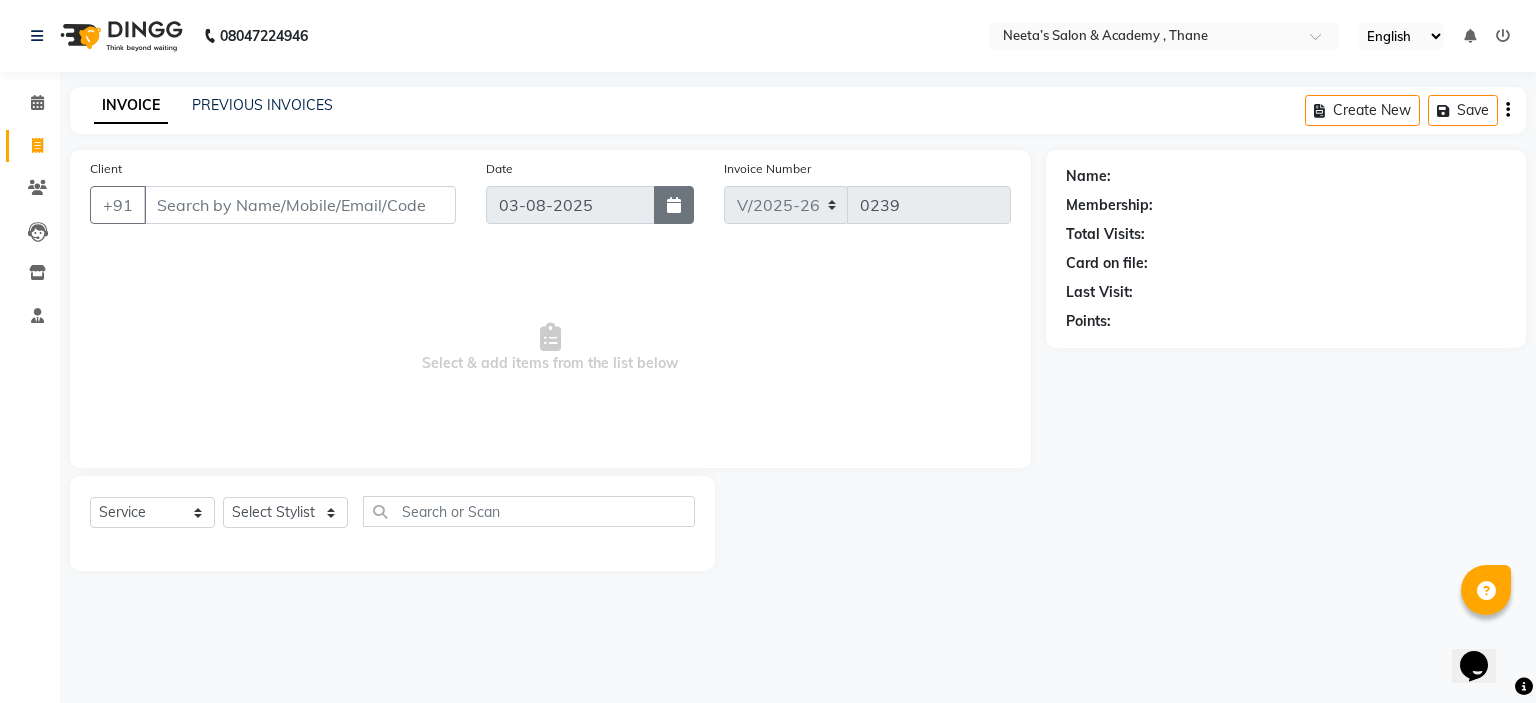 click 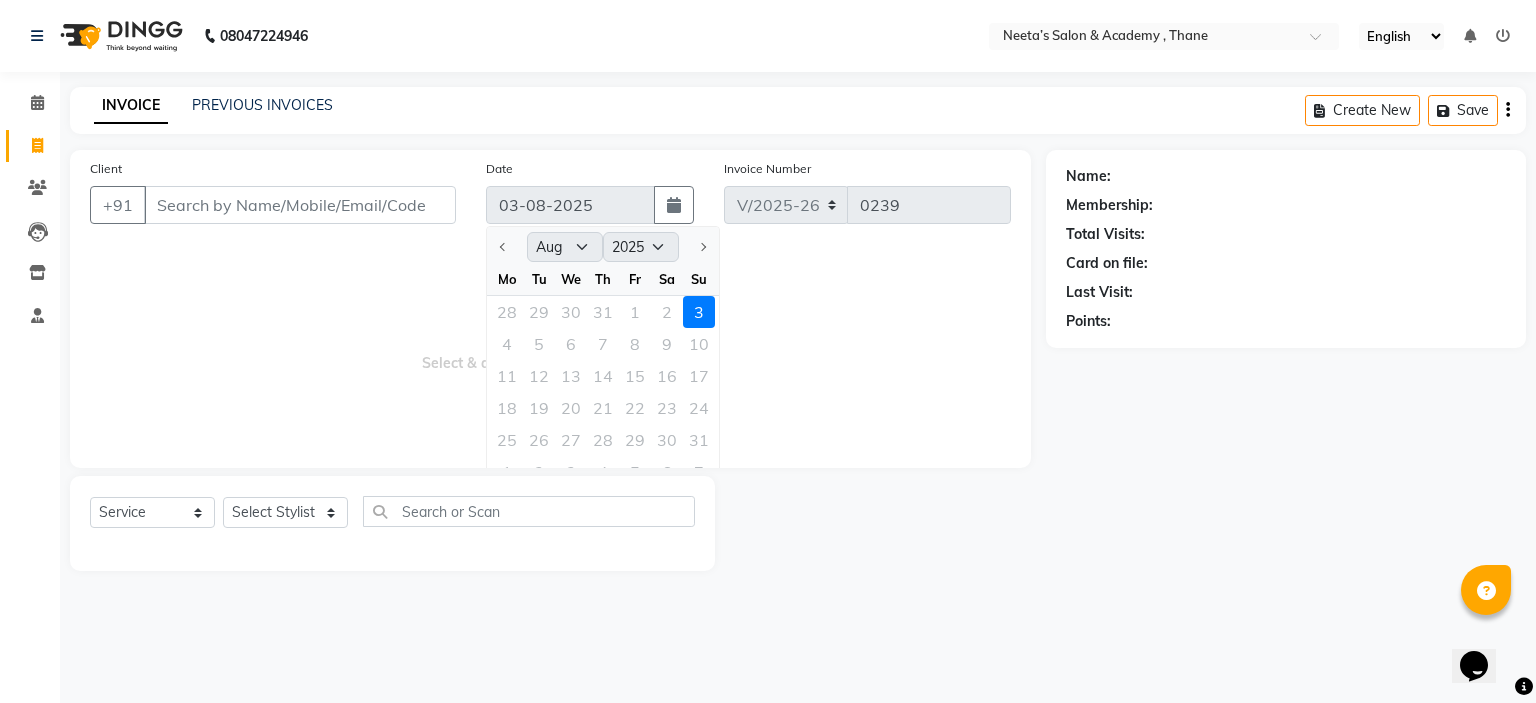 click on "28 29 30 31 1 2 3" 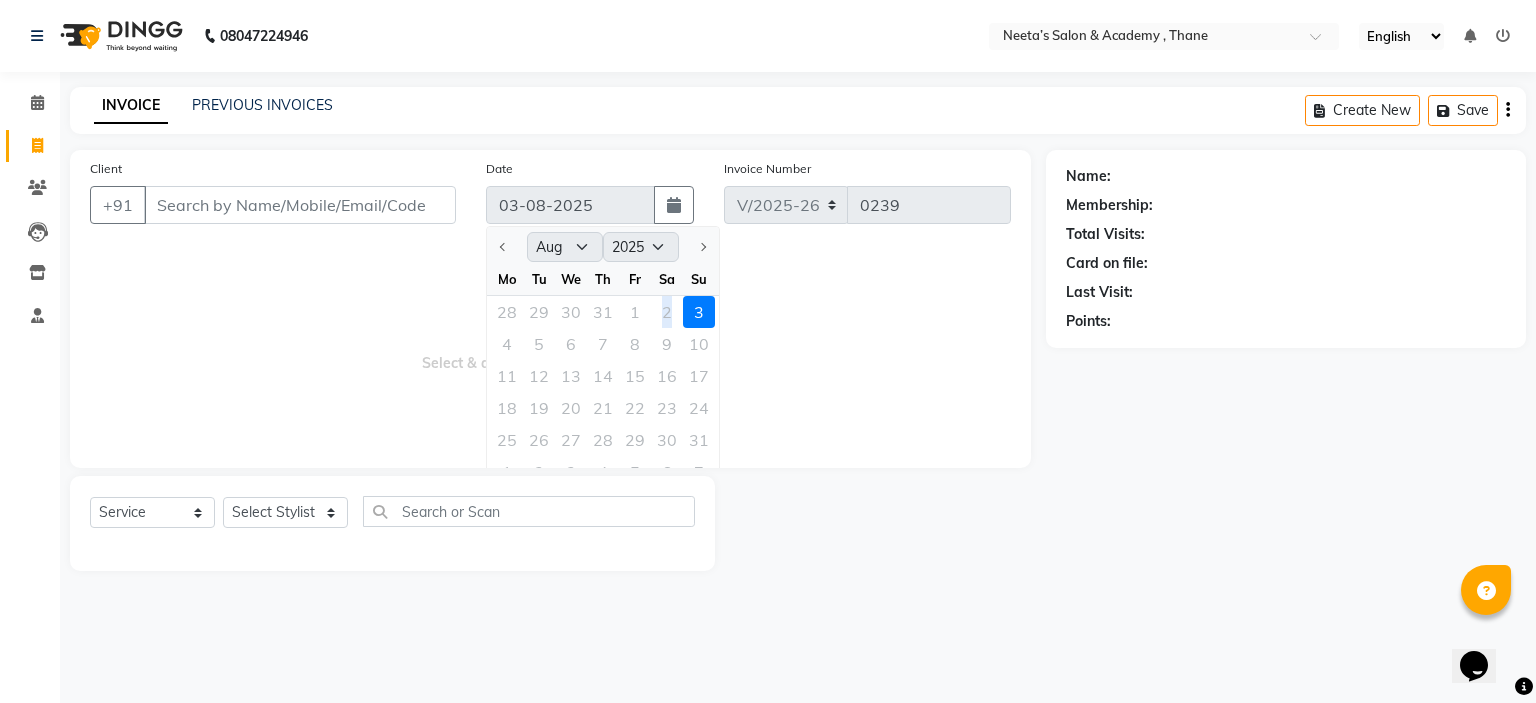 click on "28 29 30 31 1 2 3" 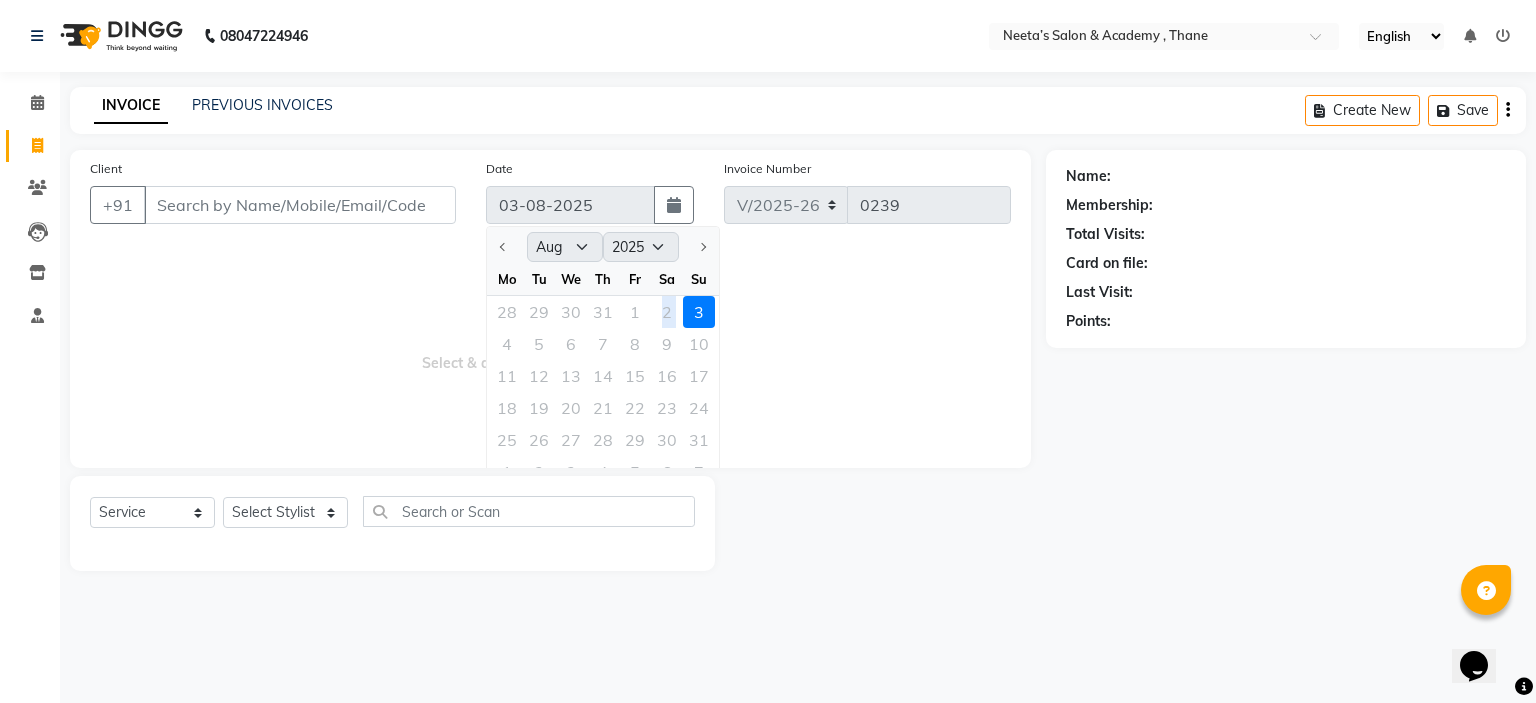 click on "28 29 30 31 1 2 3" 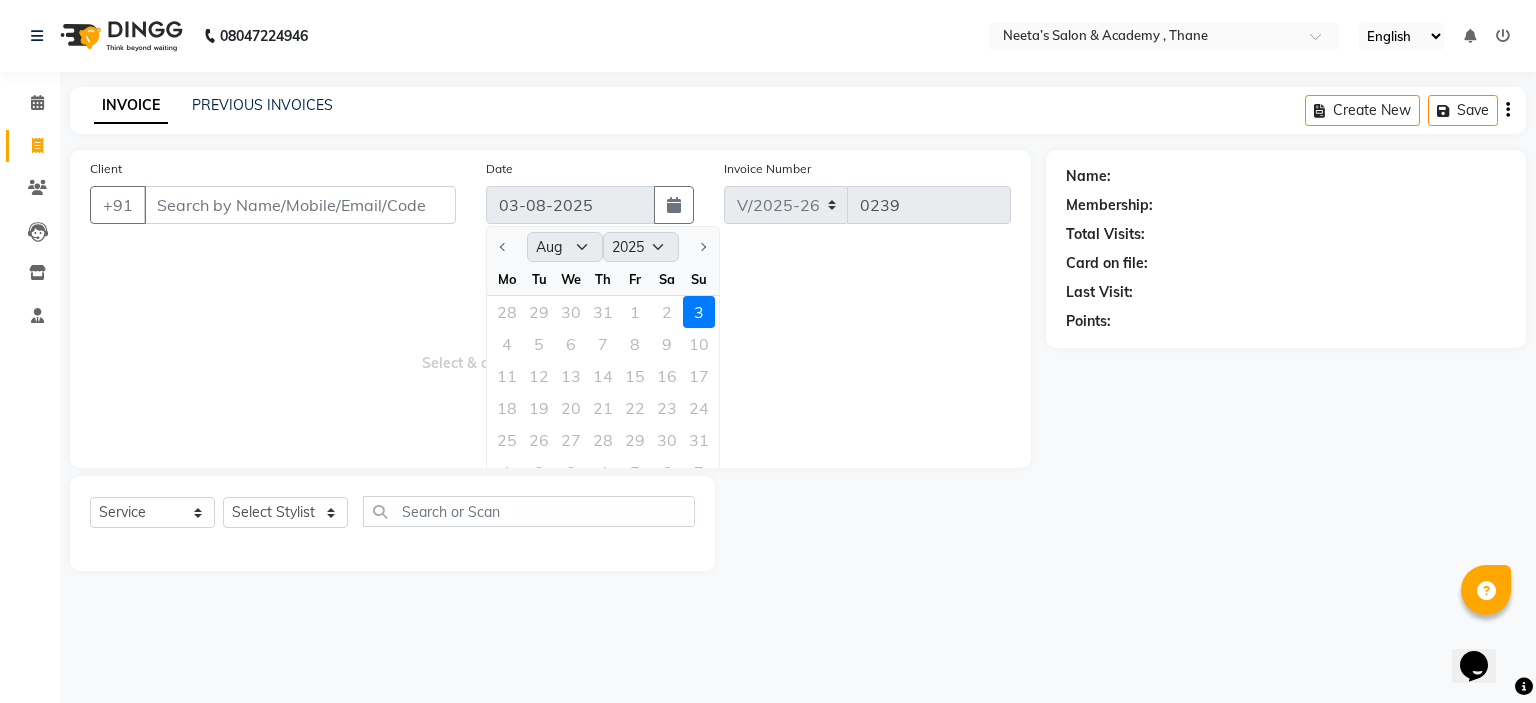 click on "Client +91 Date [DATE] Jan Feb Mar Apr May Jun Jul Aug Sep Oct Nov Dec 2015 2016 2017 2018 2019 2020 2021 2022 2023 2024 2025 2026 2027 2028 2029 2030 2031 2032 2033 2034 2035 Mo Tu We Th Fr Sa Su 28 29 30 31 1 2 3 4 5 6 7 8 9 10 11 12 13 14 15 16 17 18 19 20 21 22 23 24 25 26 27 28 29 30 31 1 2 3 4 5 6 7 Invoice Number V/[YEAR] V/[YEAR]-[YEAR] 0239 Select & add items from the list below" 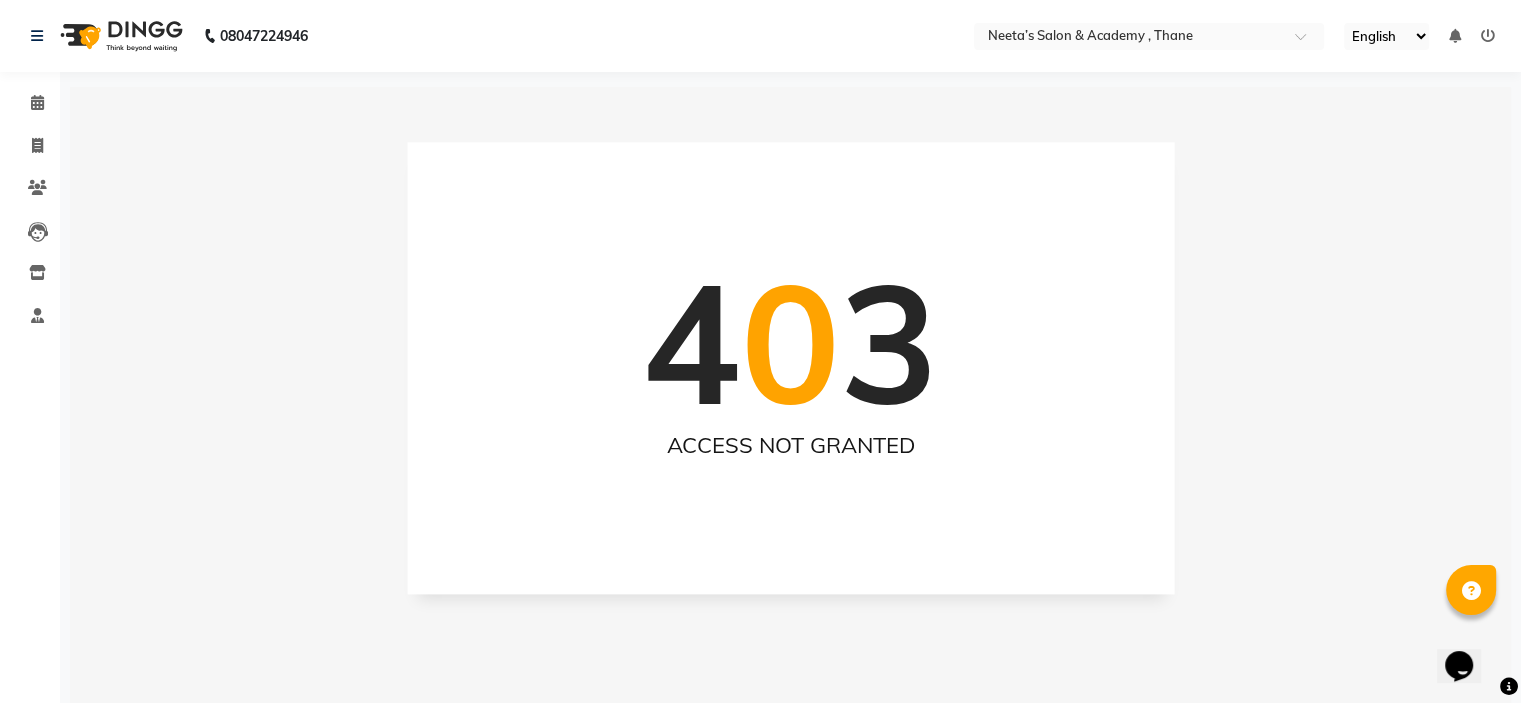 click at bounding box center [1488, 36] 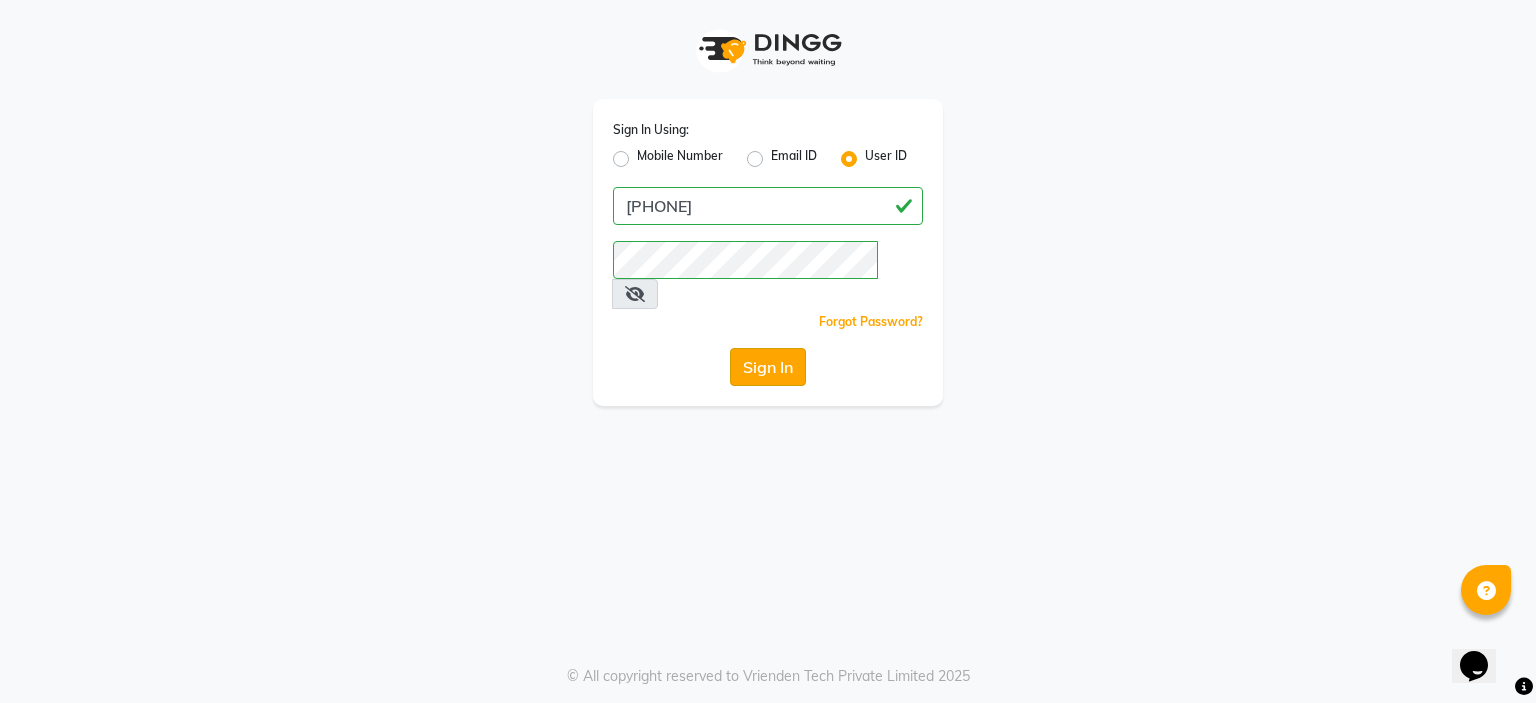 click on "Sign In" 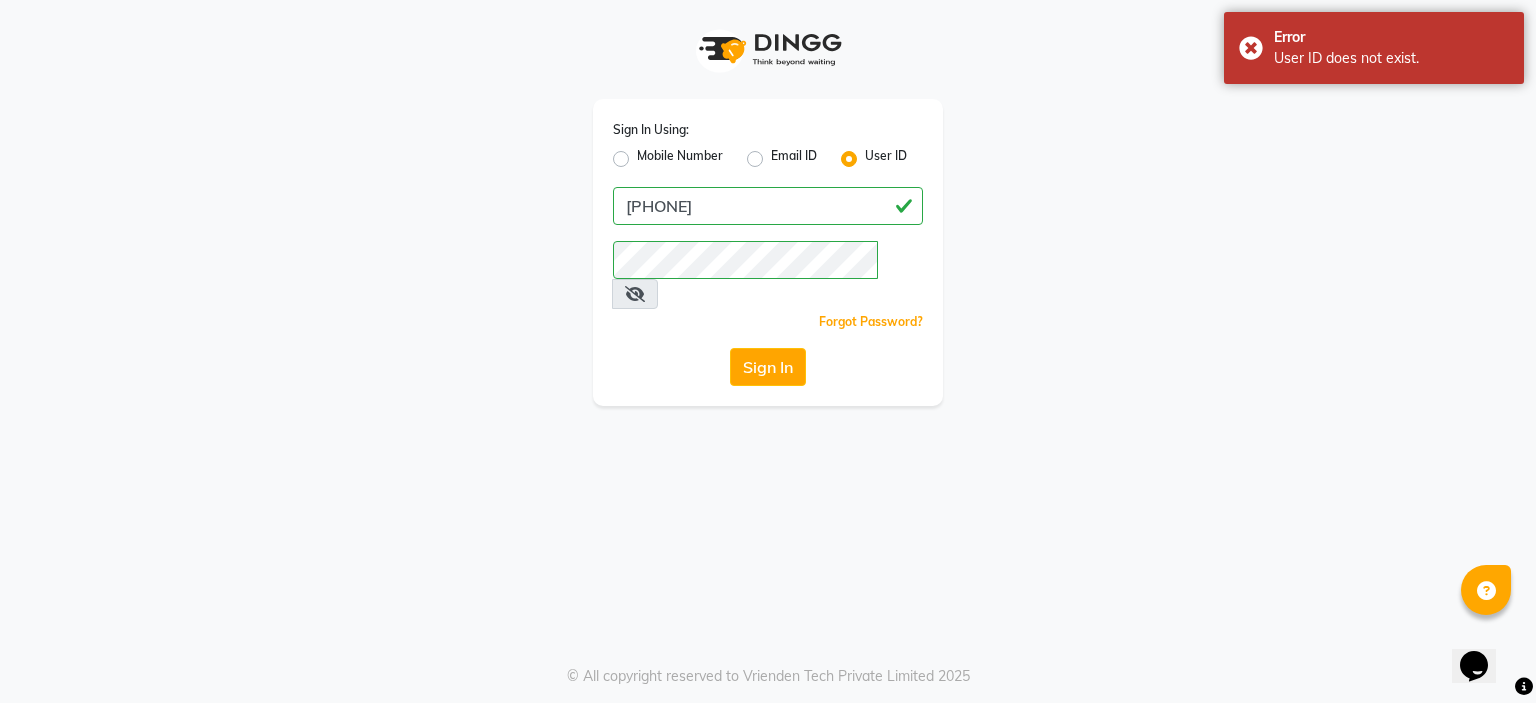 click on "User ID" 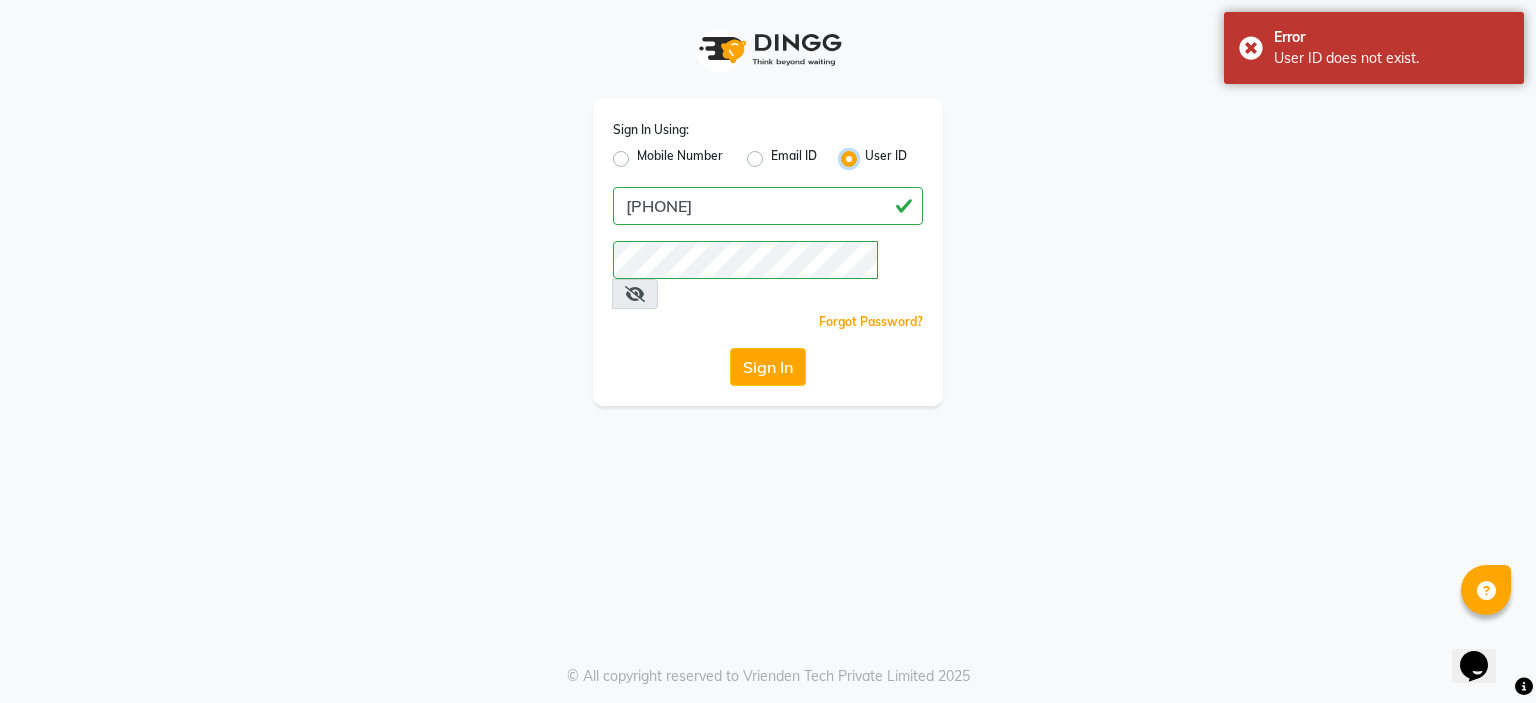 click on "User ID" at bounding box center (871, 153) 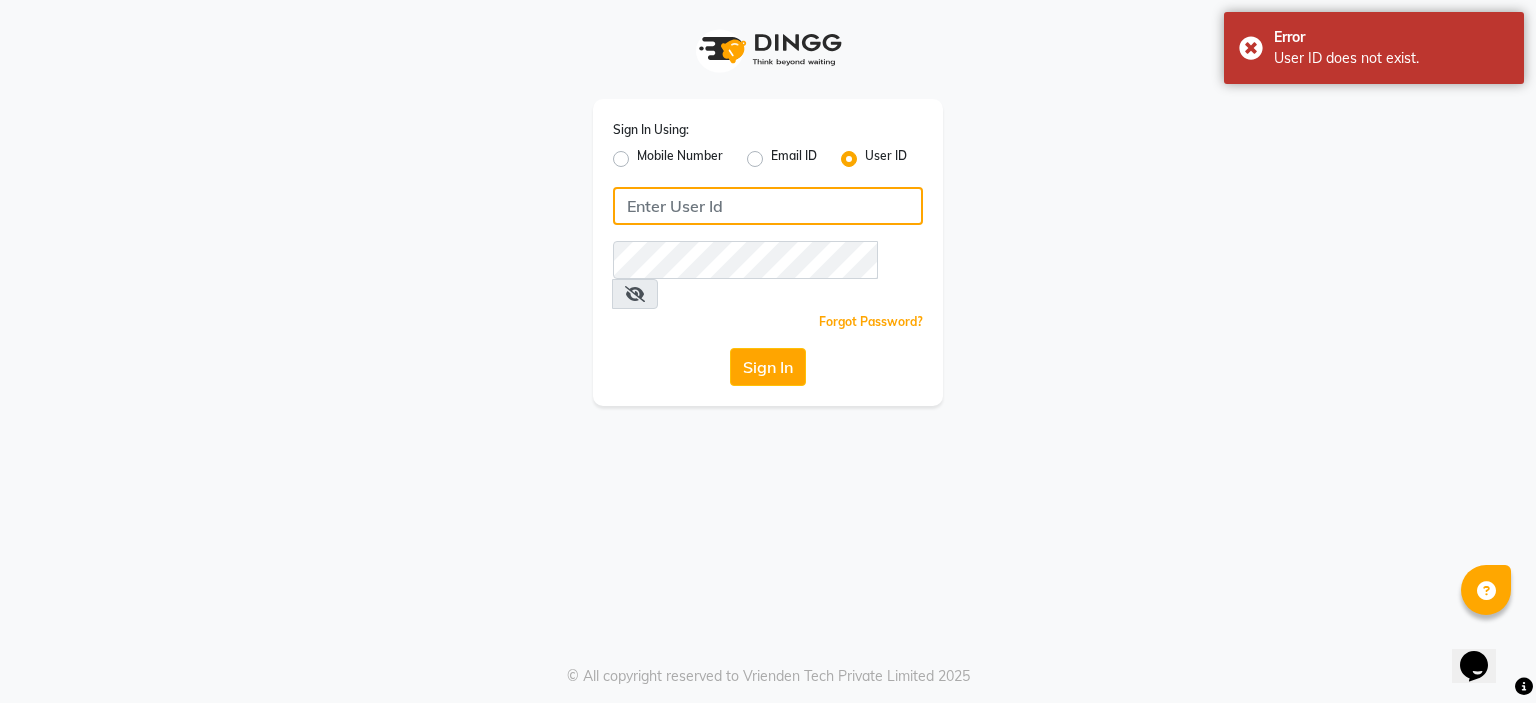 click 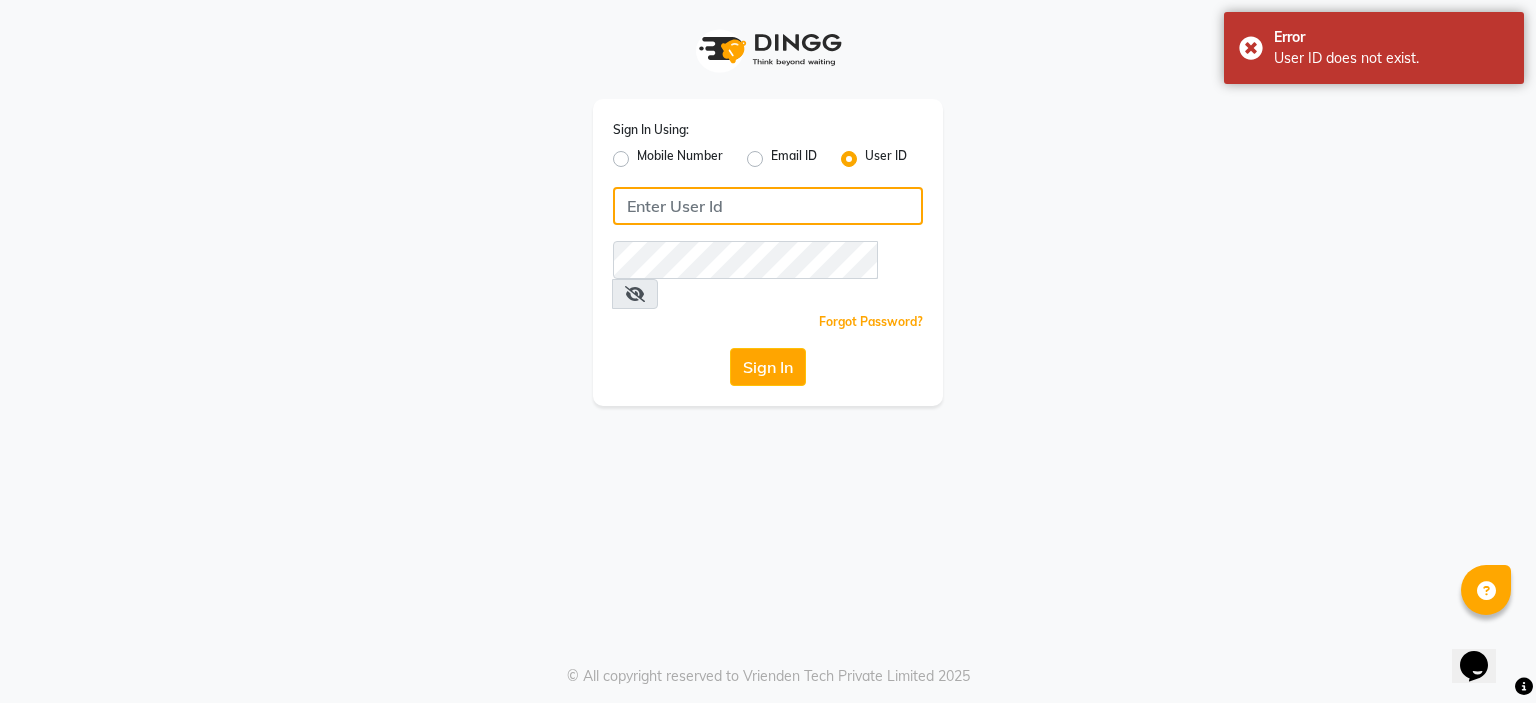 type on "[USERNAME]@[DOMAIN]" 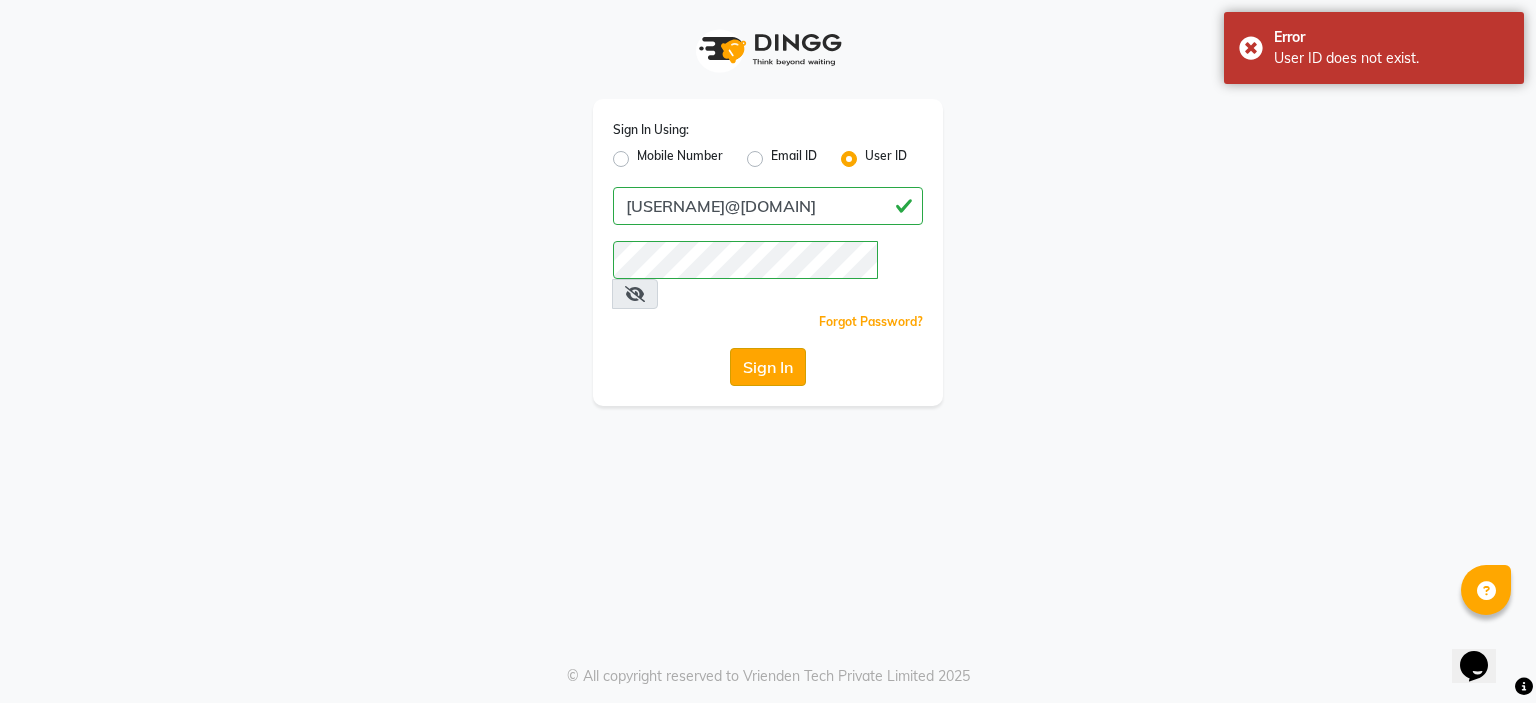 click on "Sign In" 